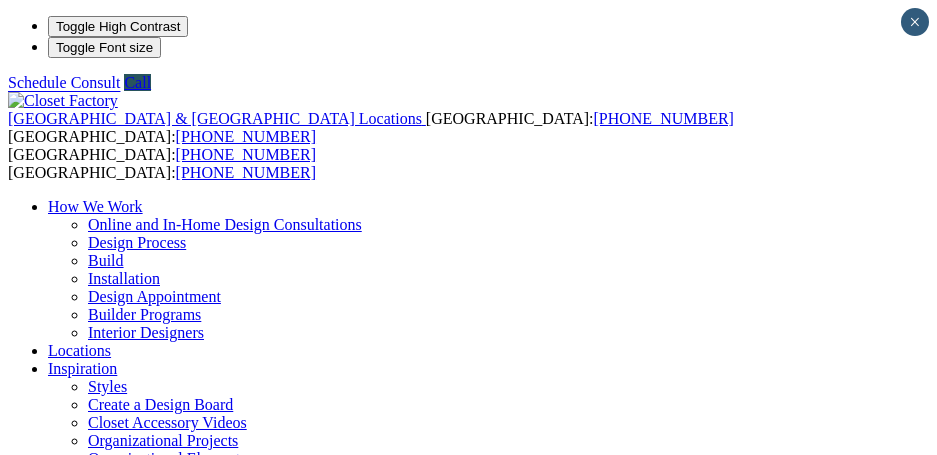 scroll, scrollTop: 0, scrollLeft: 0, axis: both 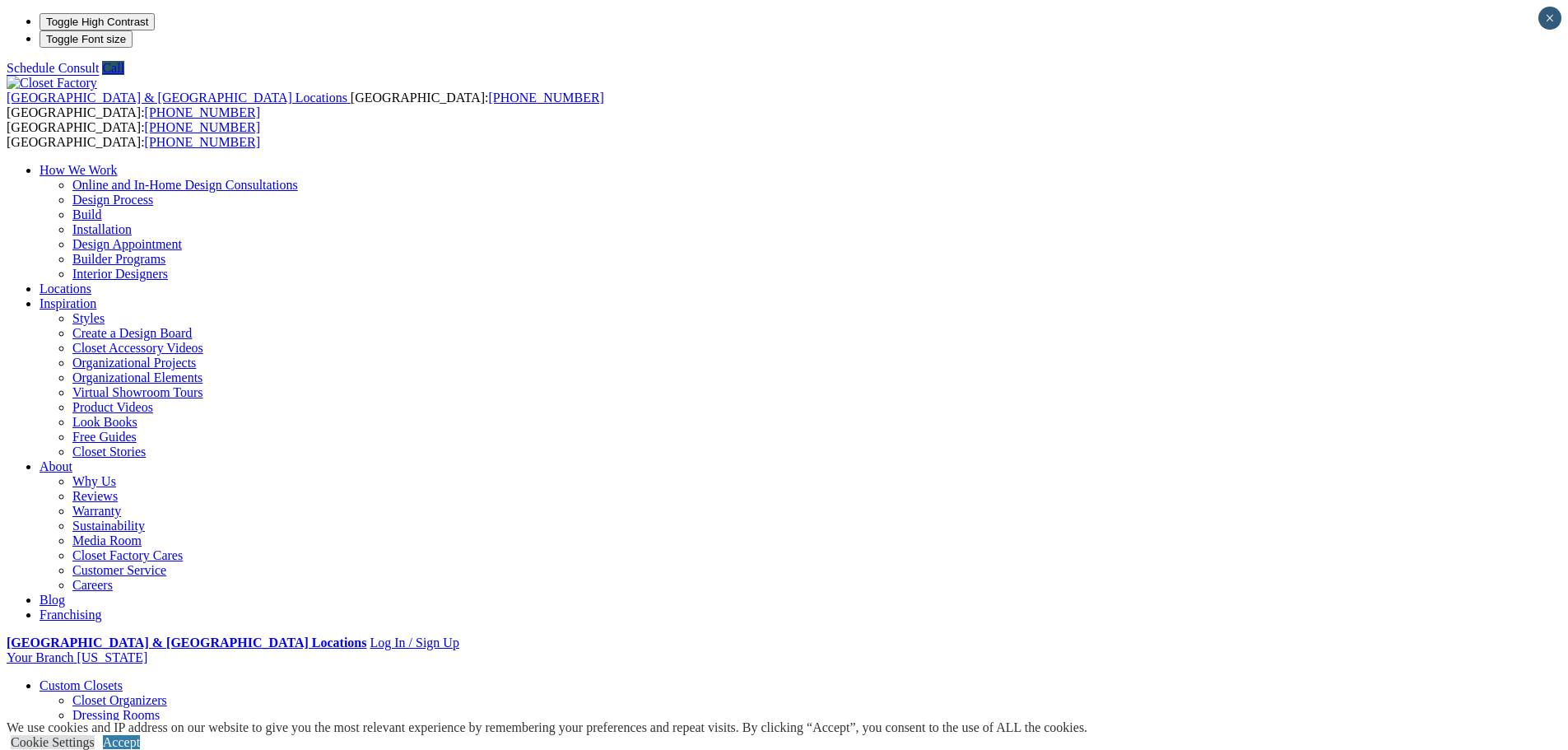 click on "Home Office" at bounding box center [74, 818] 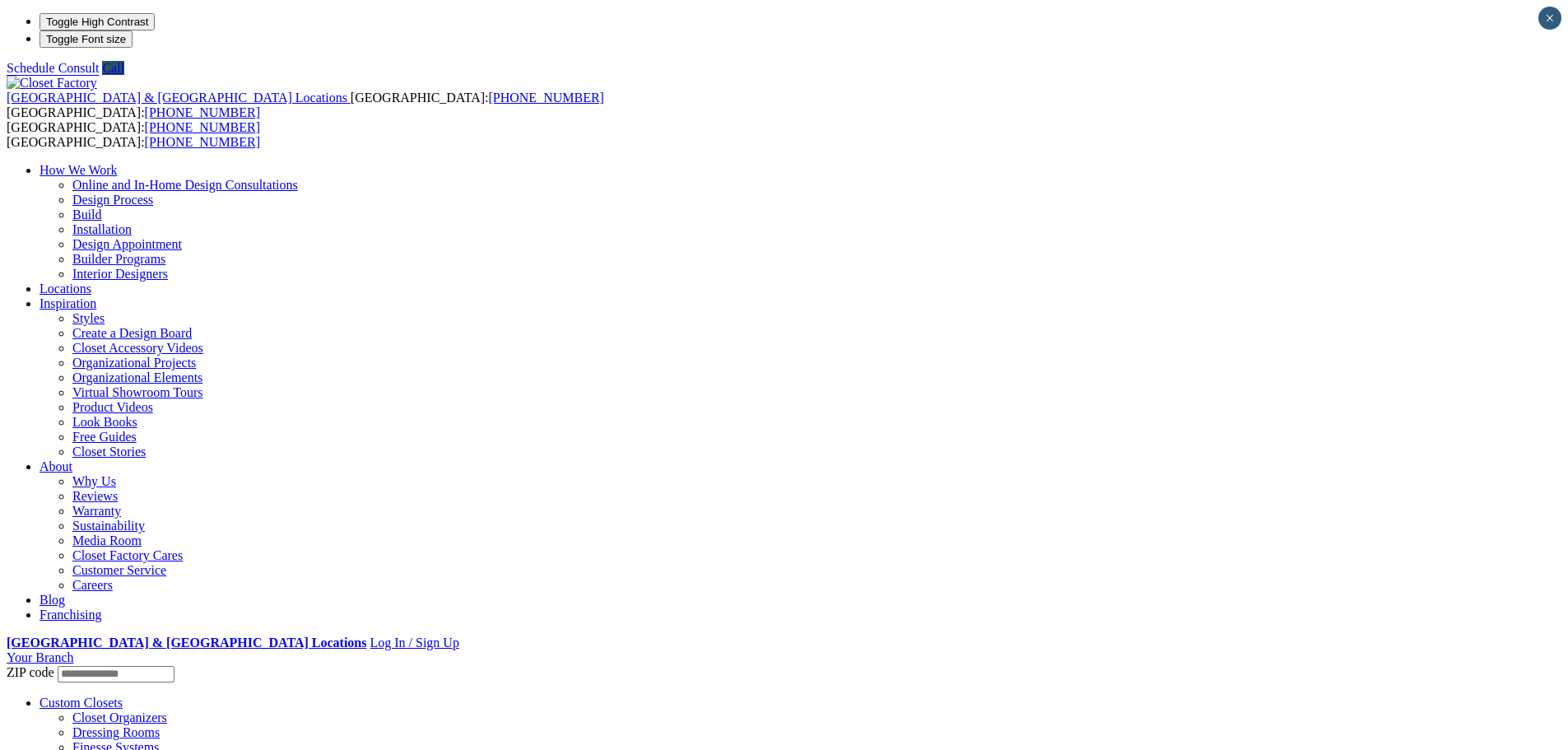 scroll, scrollTop: 0, scrollLeft: 0, axis: both 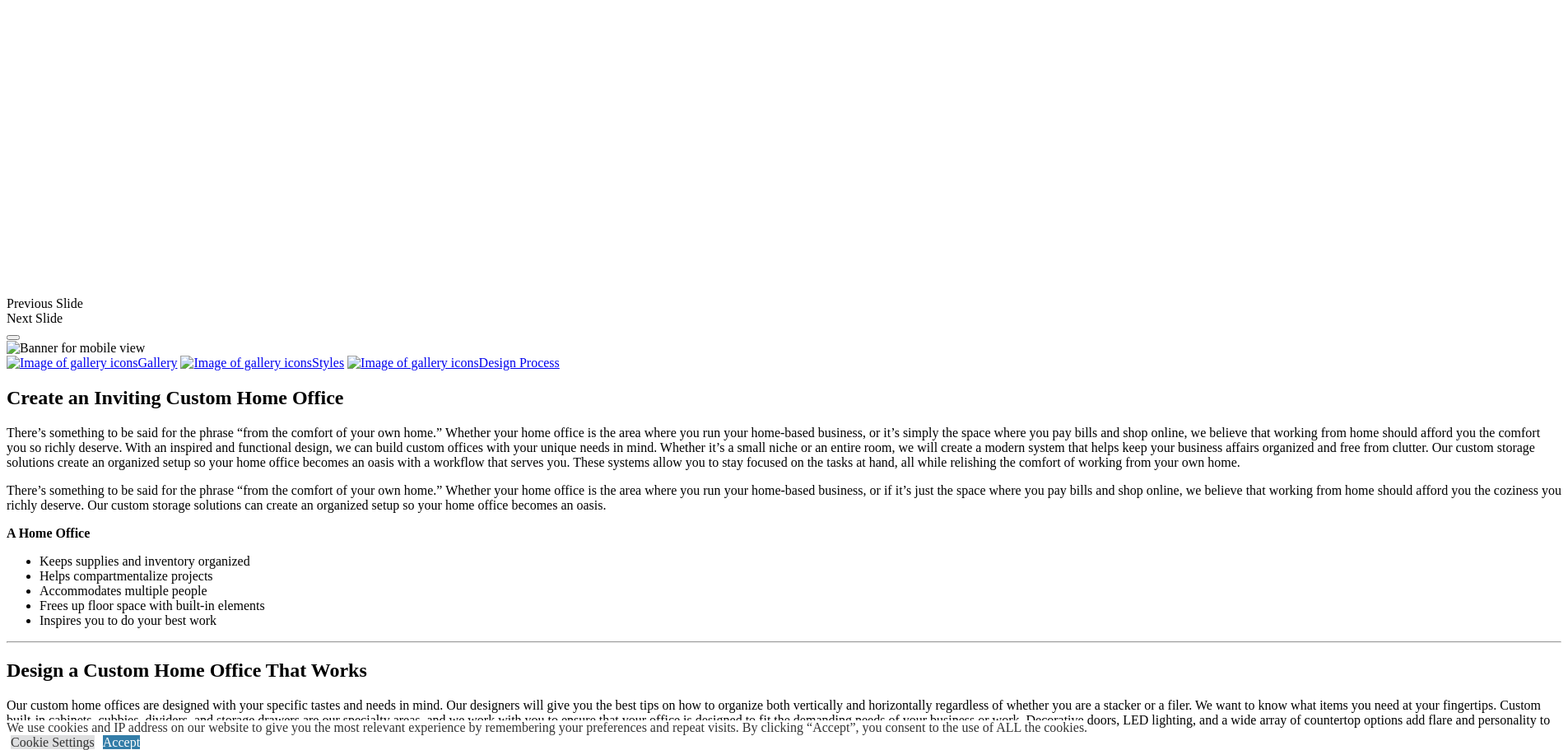 click at bounding box center [728, 1214] 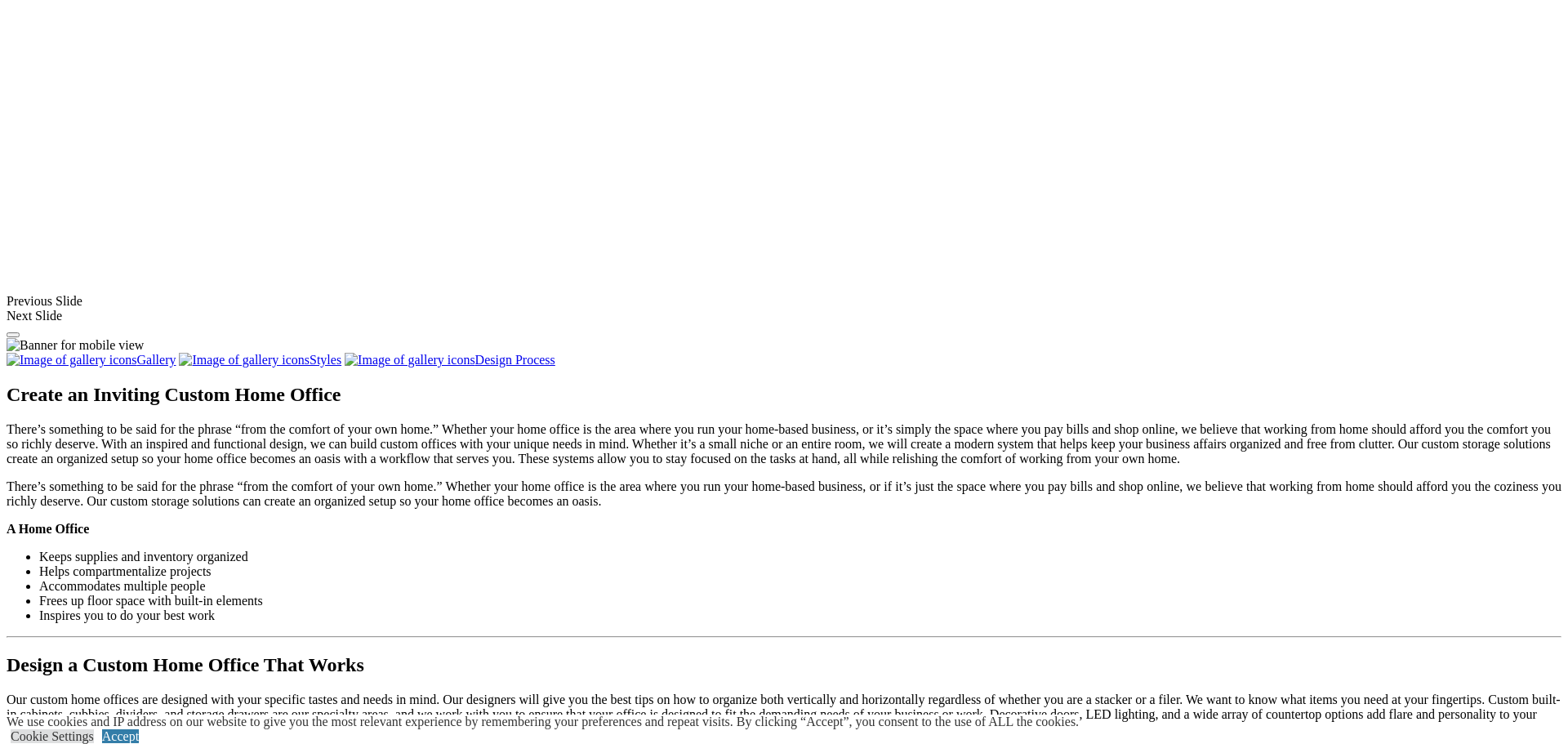 click at bounding box center (784, 29819) 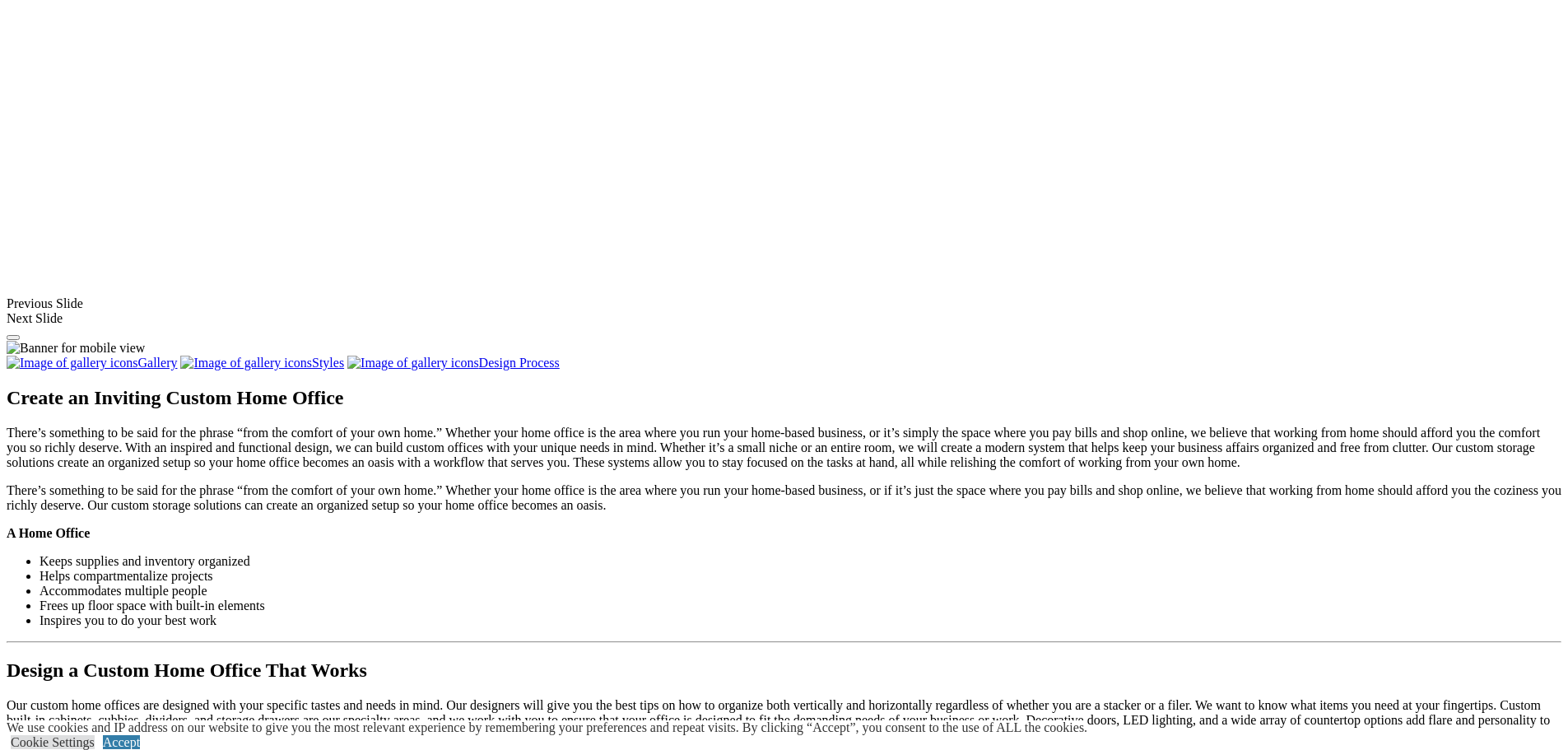 click at bounding box center [658, 1358] 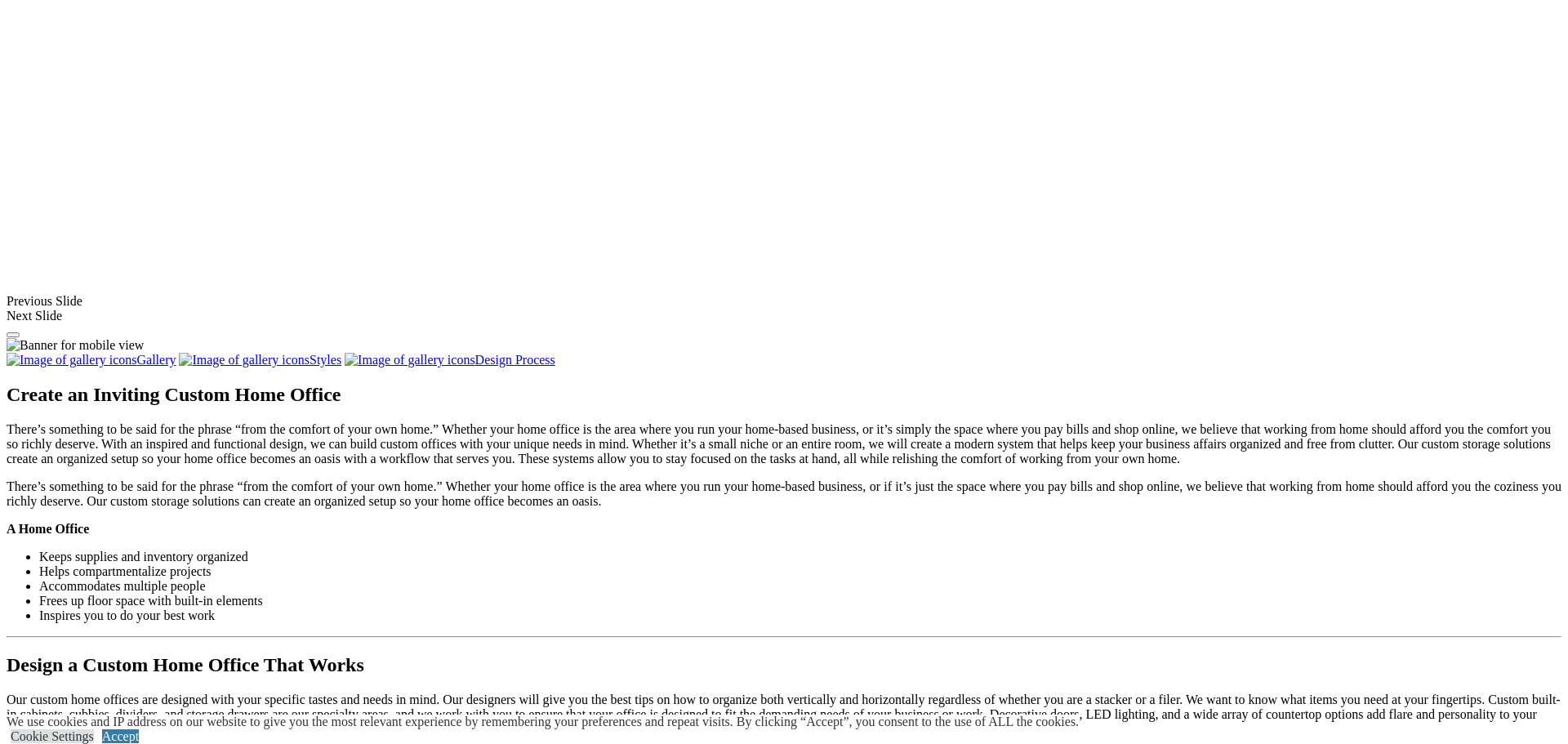 click at bounding box center [7, 29834] 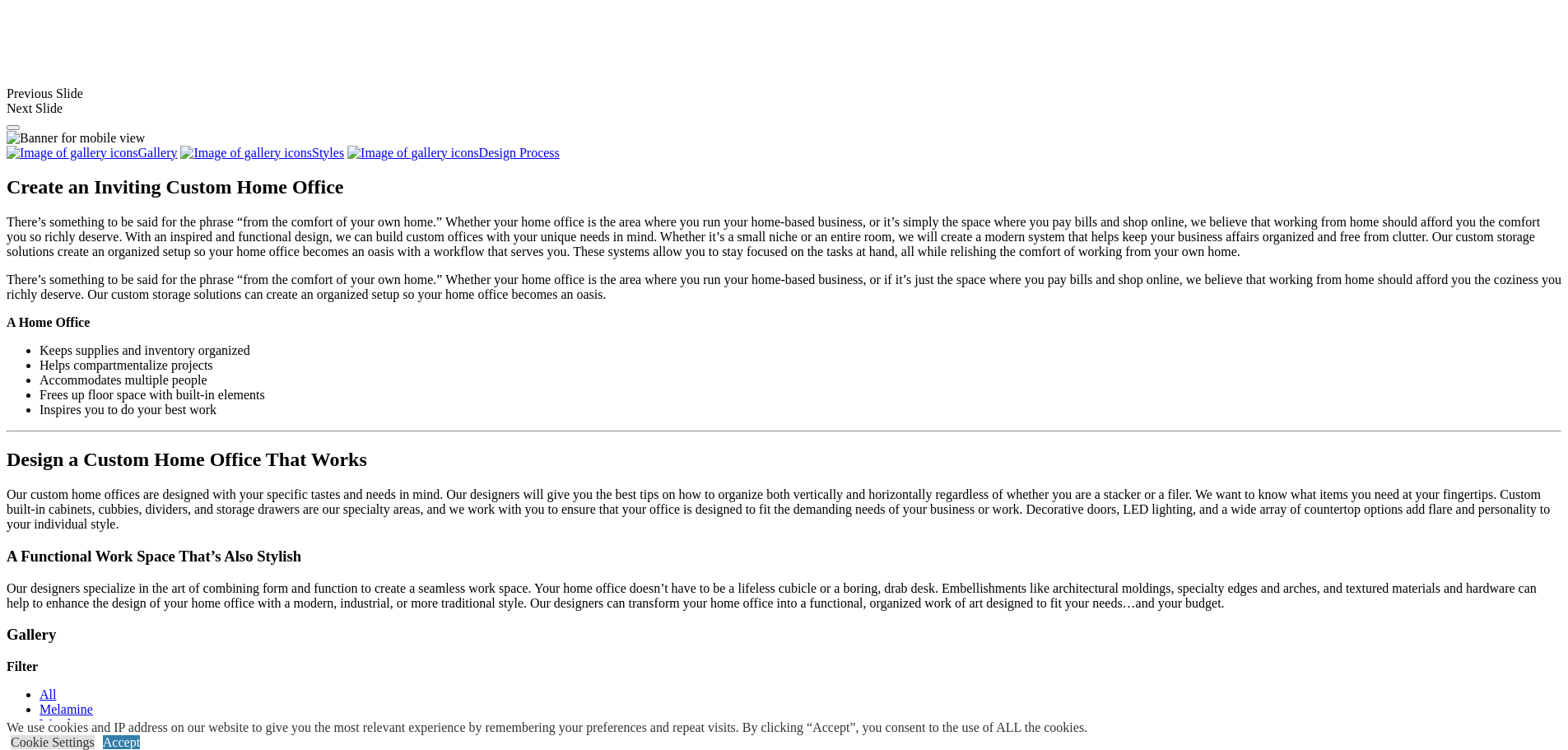 click on "Laundry Room" at bounding box center [79, -635] 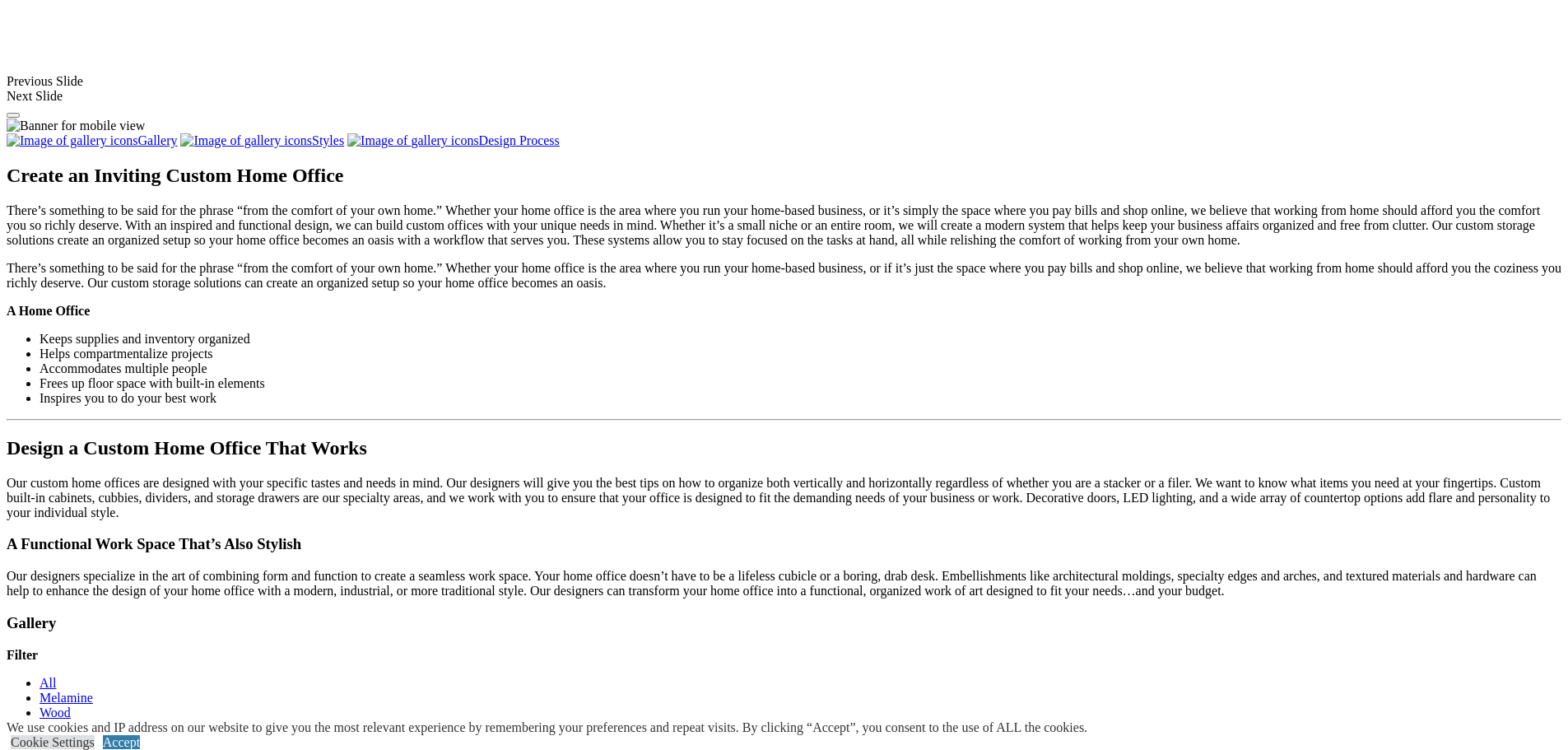 click on "Laundry Room" at bounding box center [79, -647] 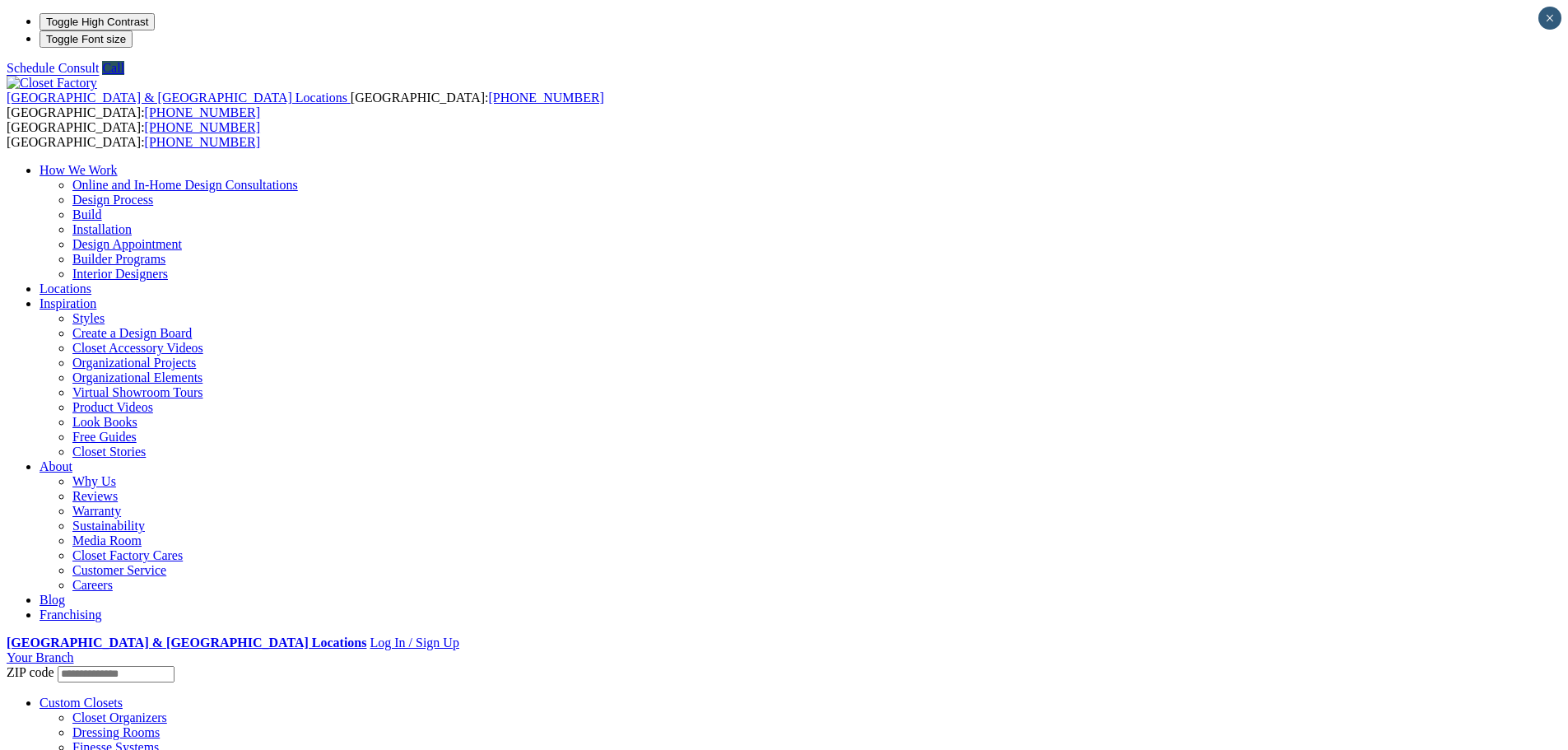 scroll, scrollTop: 0, scrollLeft: 0, axis: both 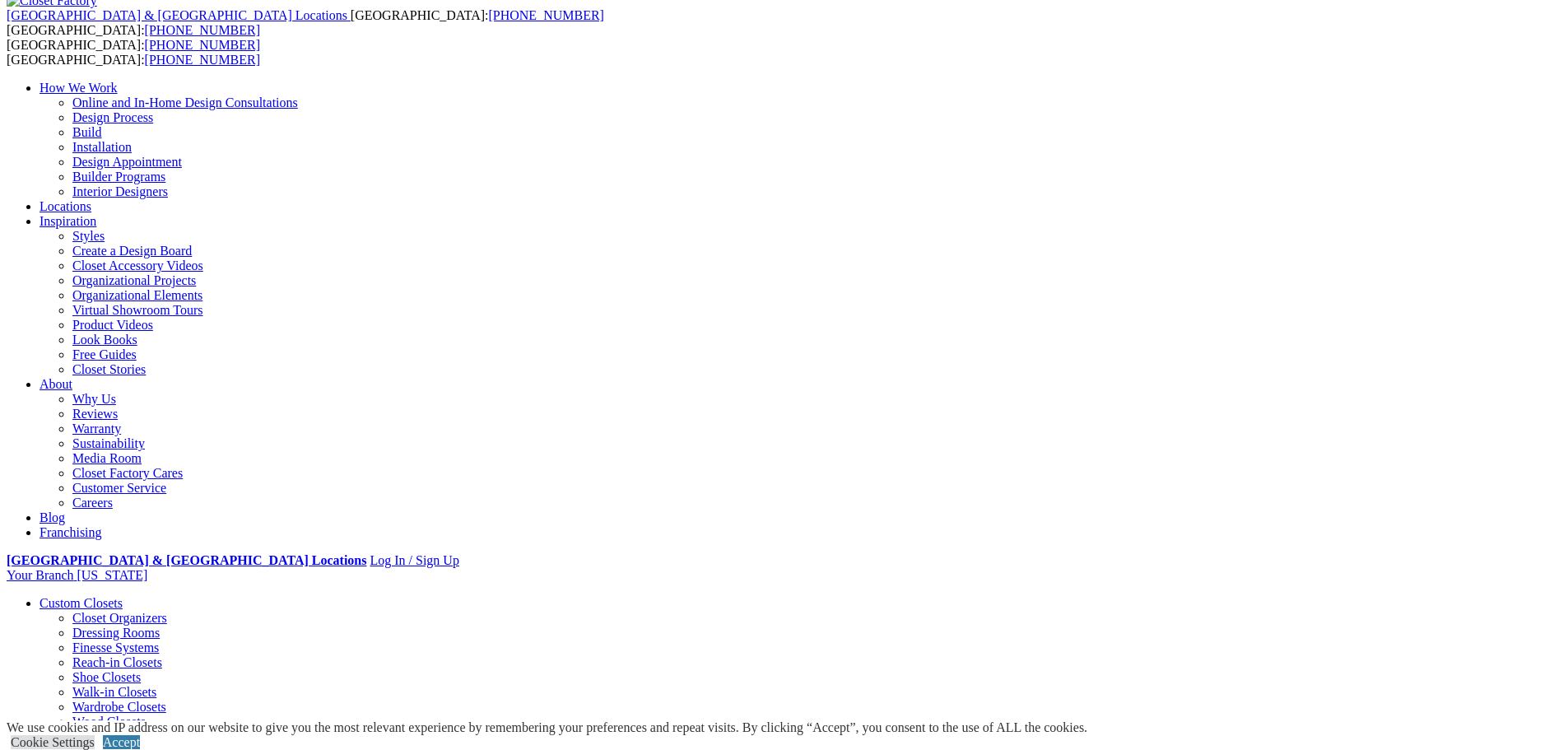 click on "Next Slide" at bounding box center [784, 1498] 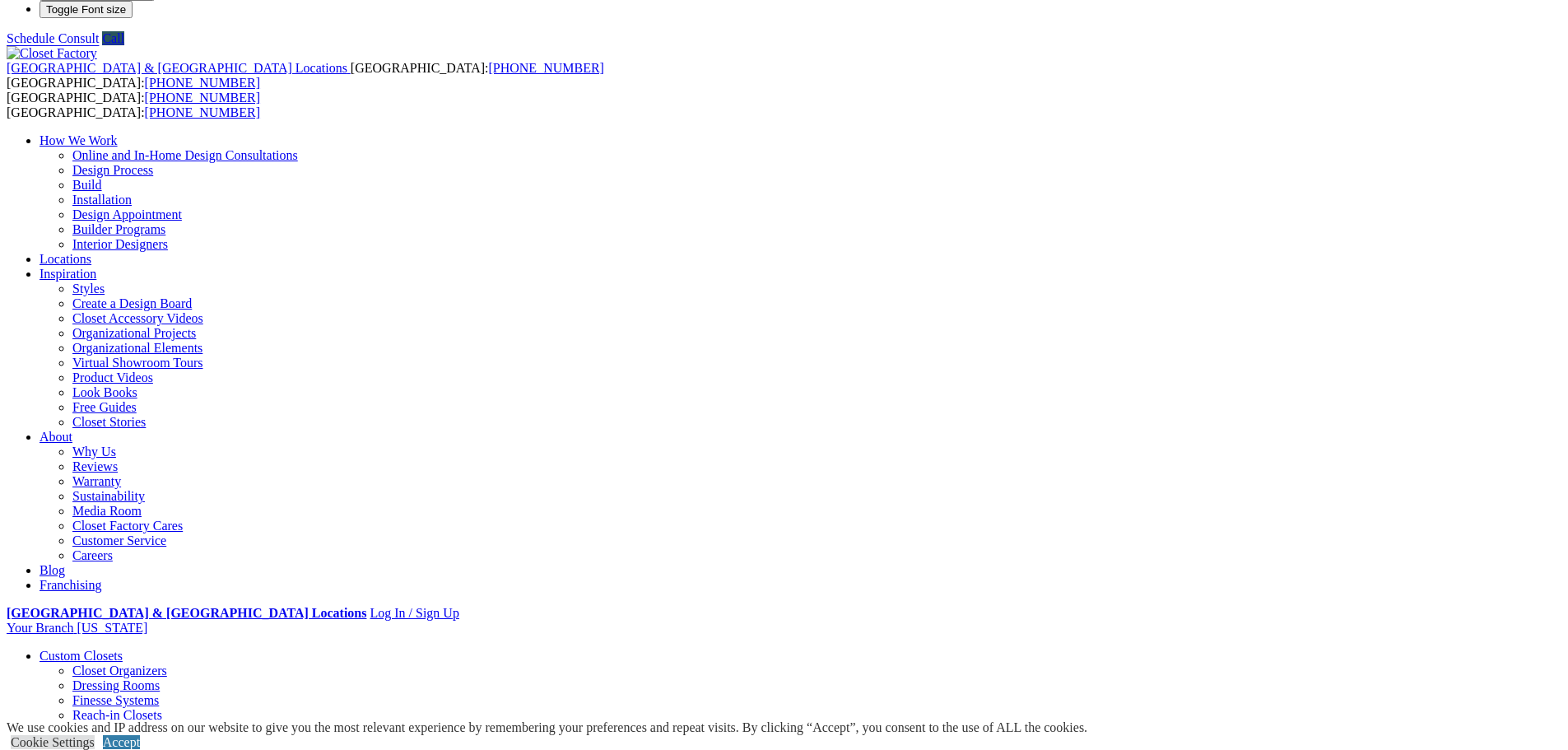 scroll, scrollTop: 0, scrollLeft: 0, axis: both 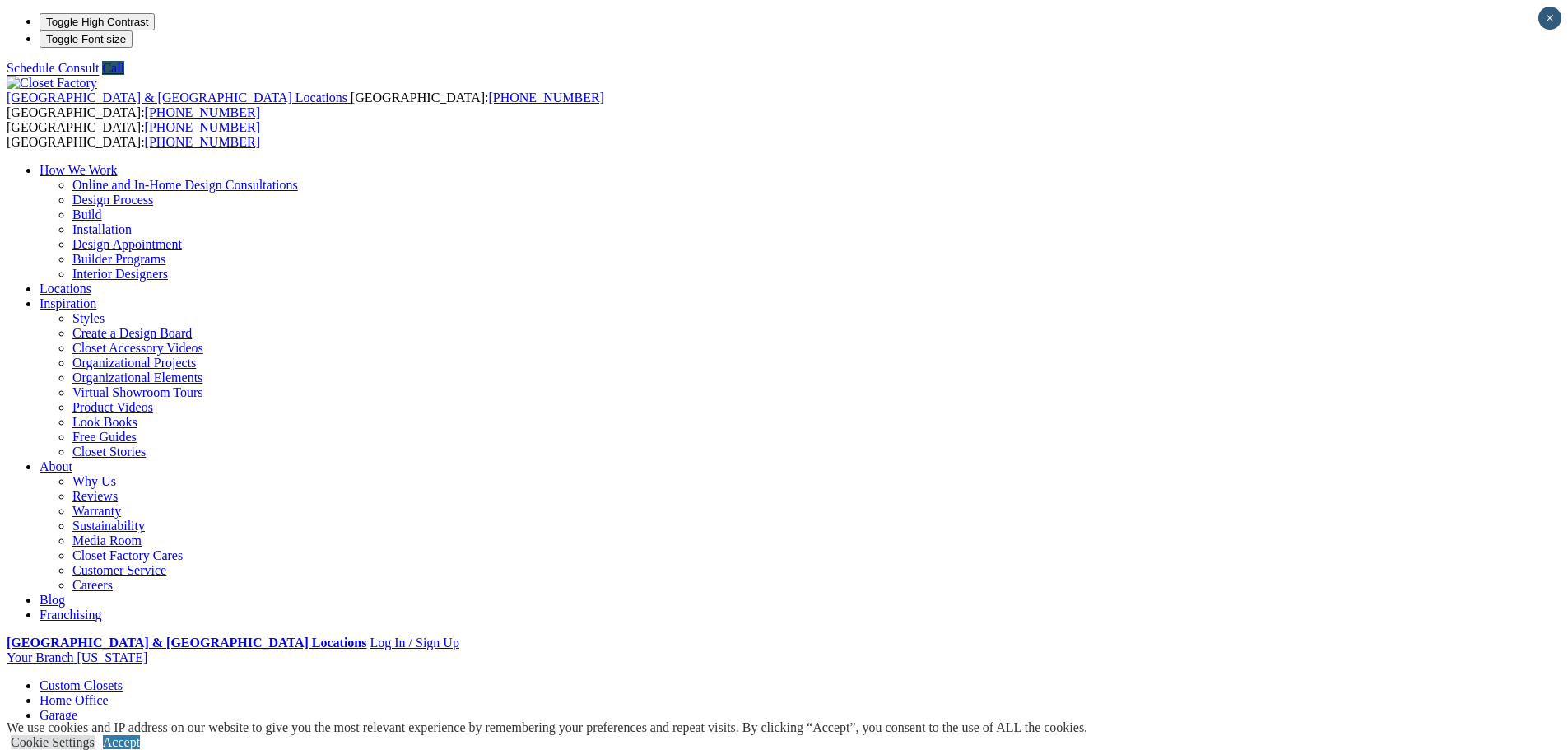click on "Garage" at bounding box center [58, 715] 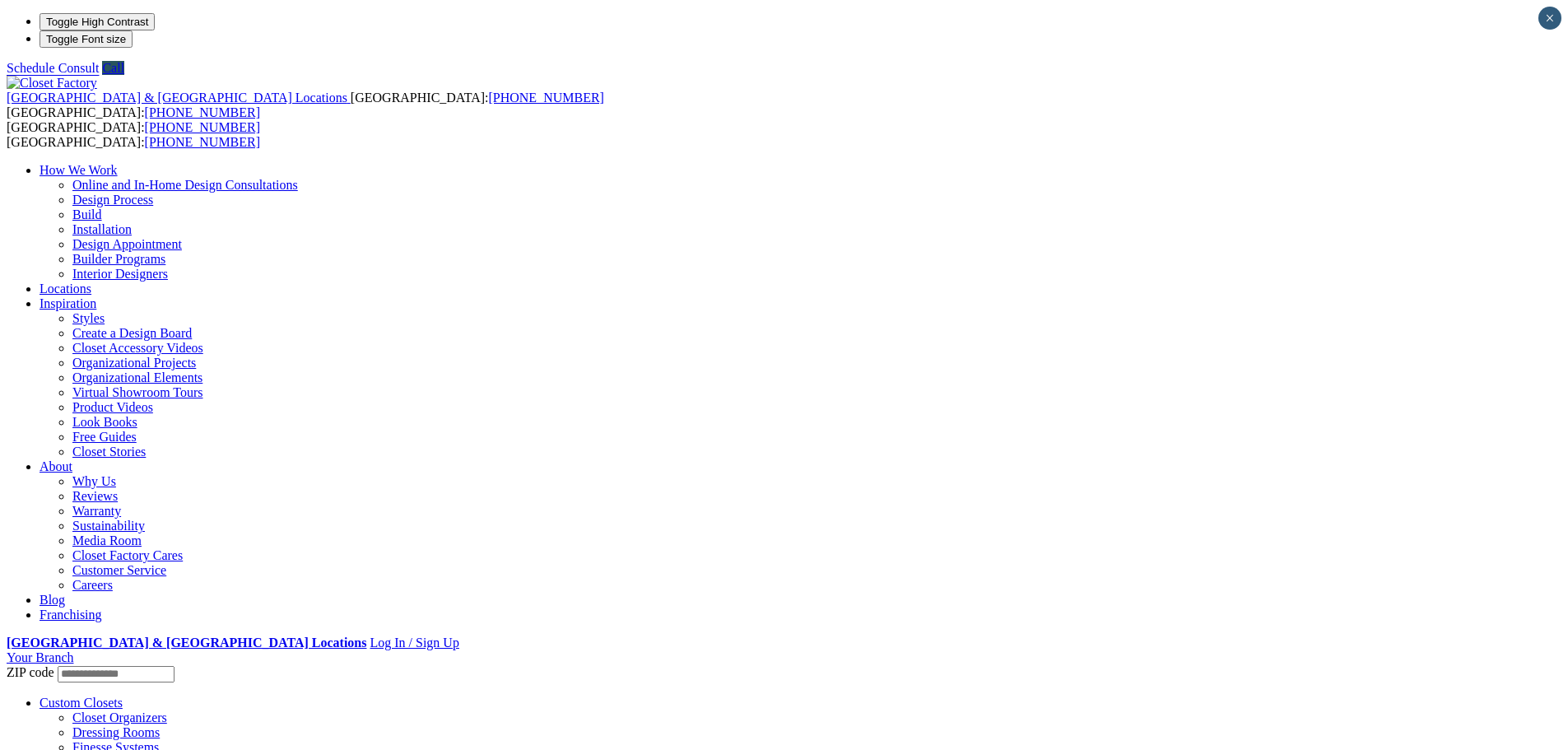 scroll, scrollTop: 0, scrollLeft: 0, axis: both 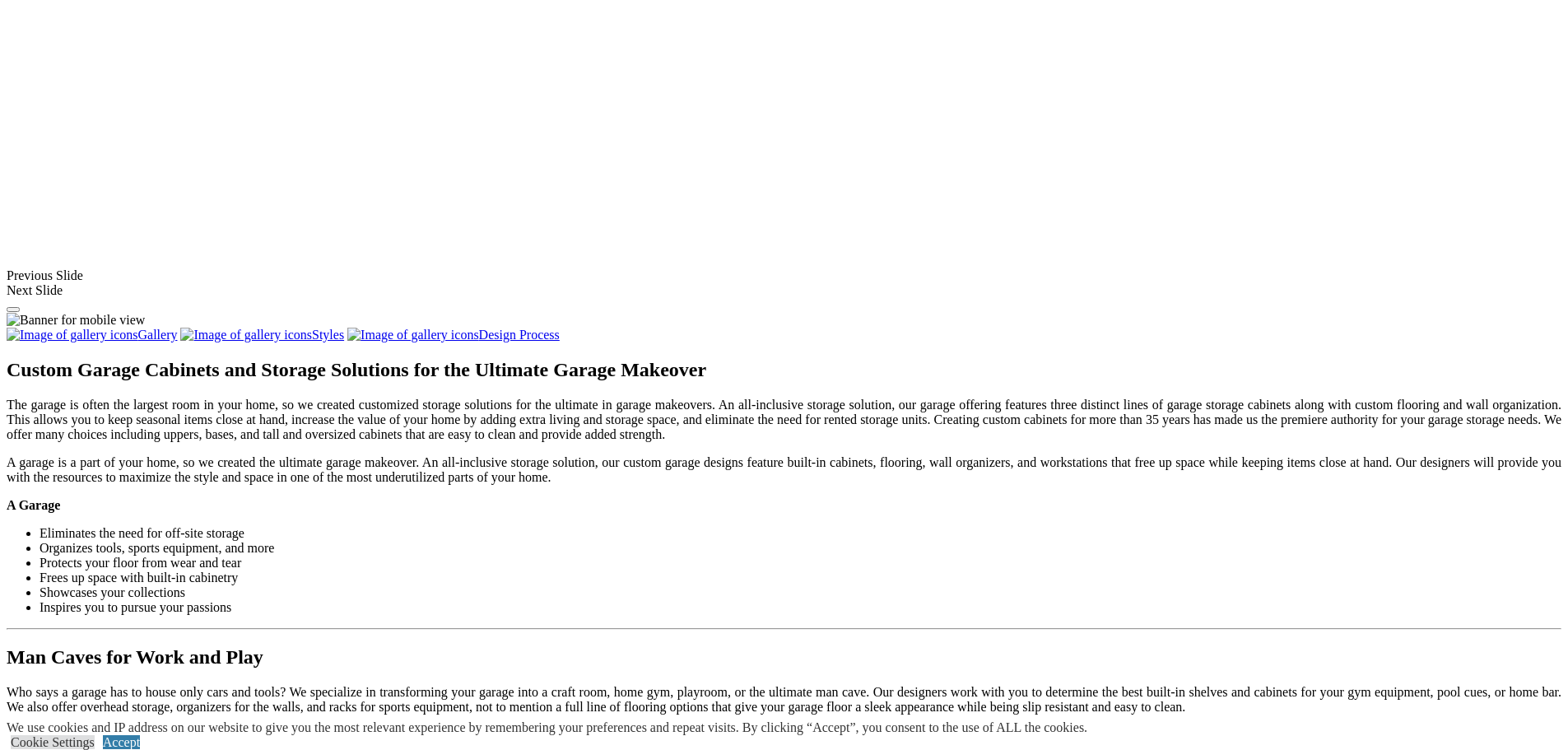 click at bounding box center (304, 1300) 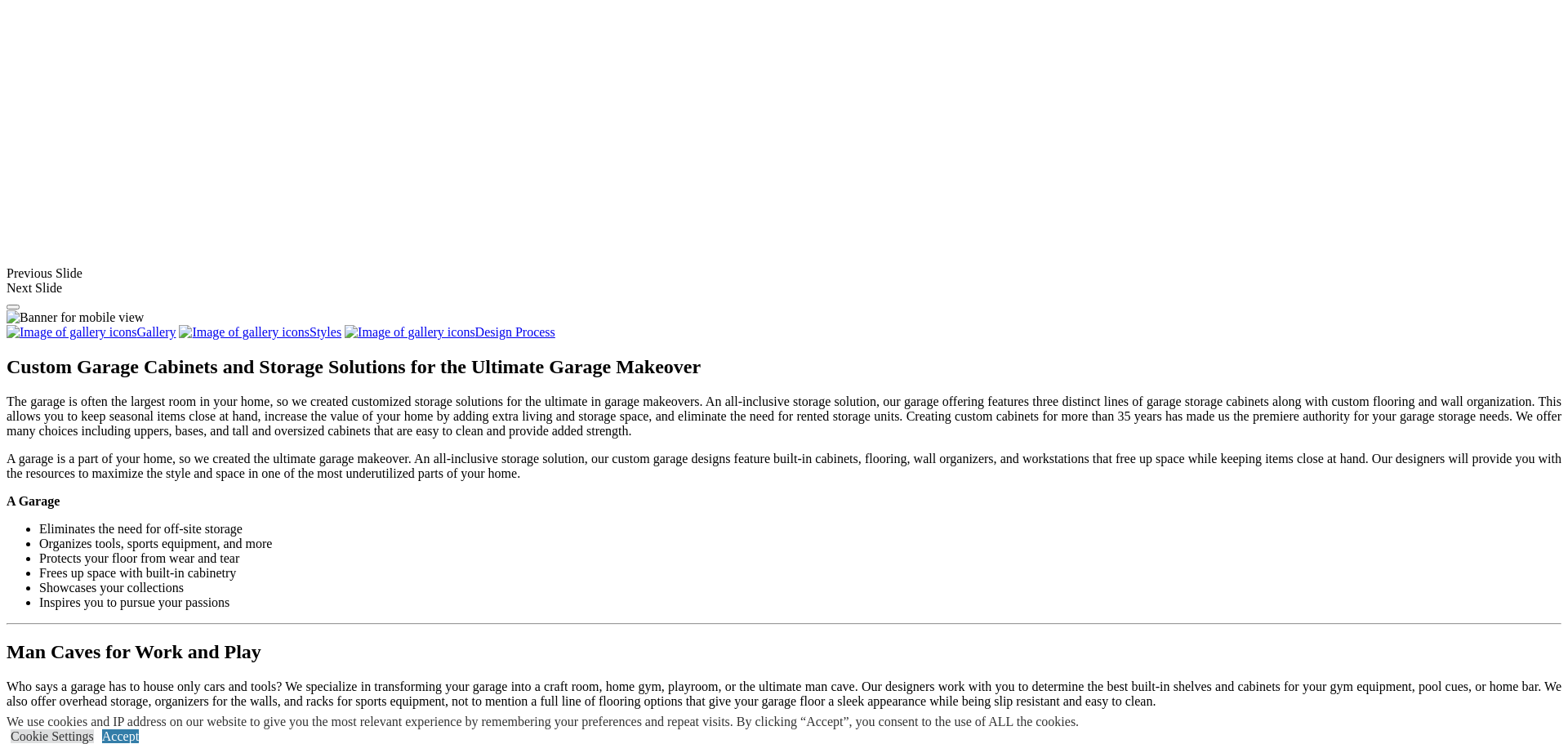 click at bounding box center [7, 27584] 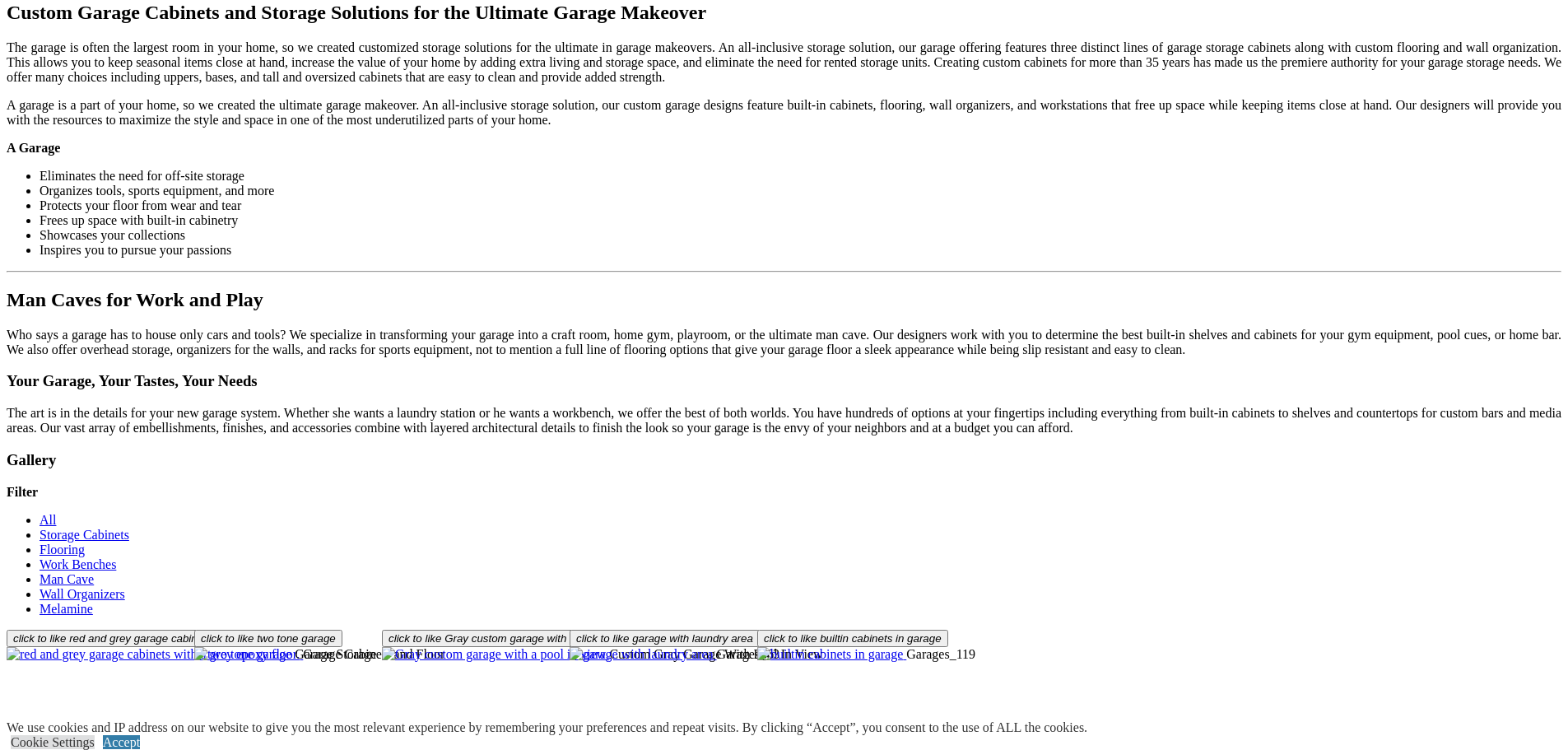 scroll, scrollTop: 1686, scrollLeft: 0, axis: vertical 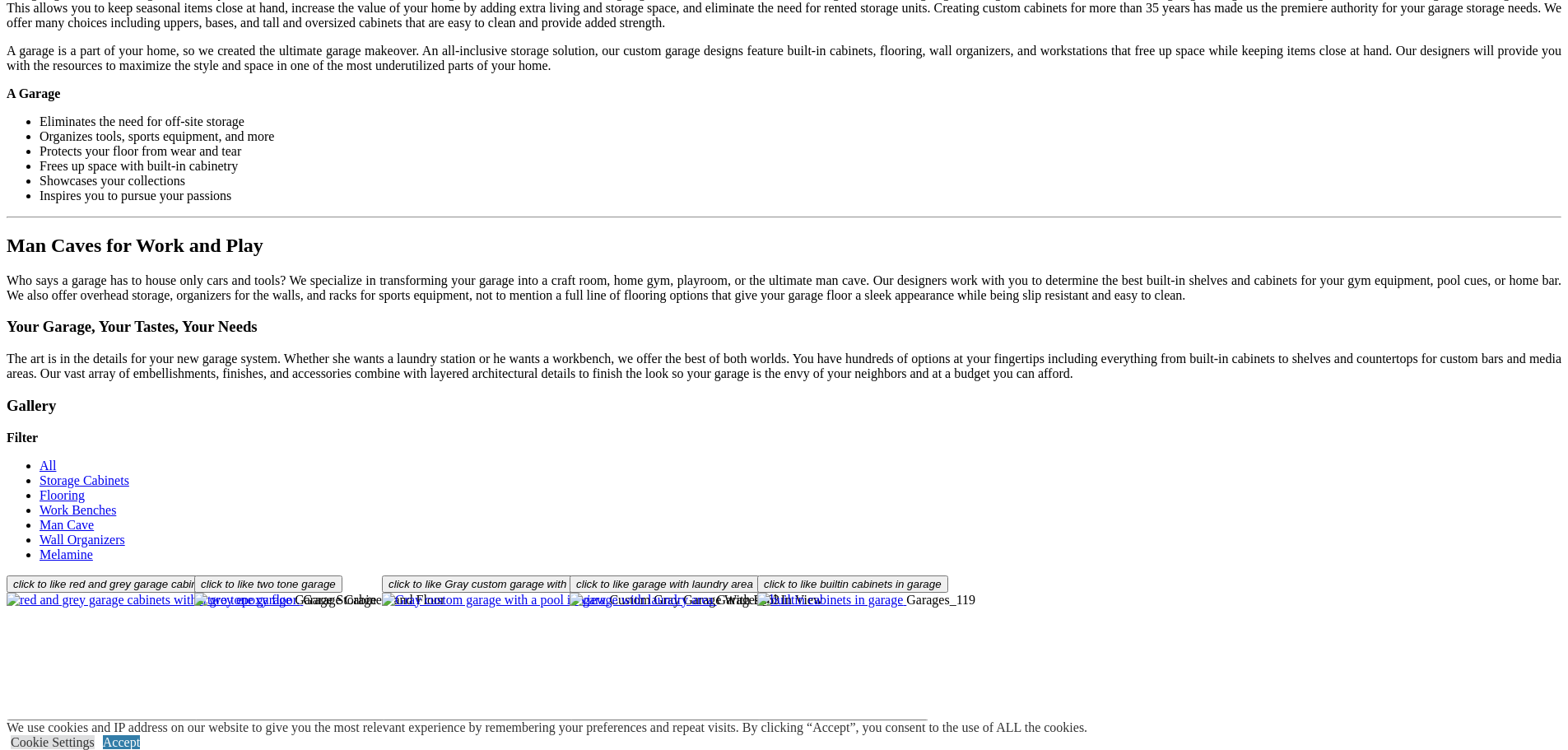 click at bounding box center (851, 1032) 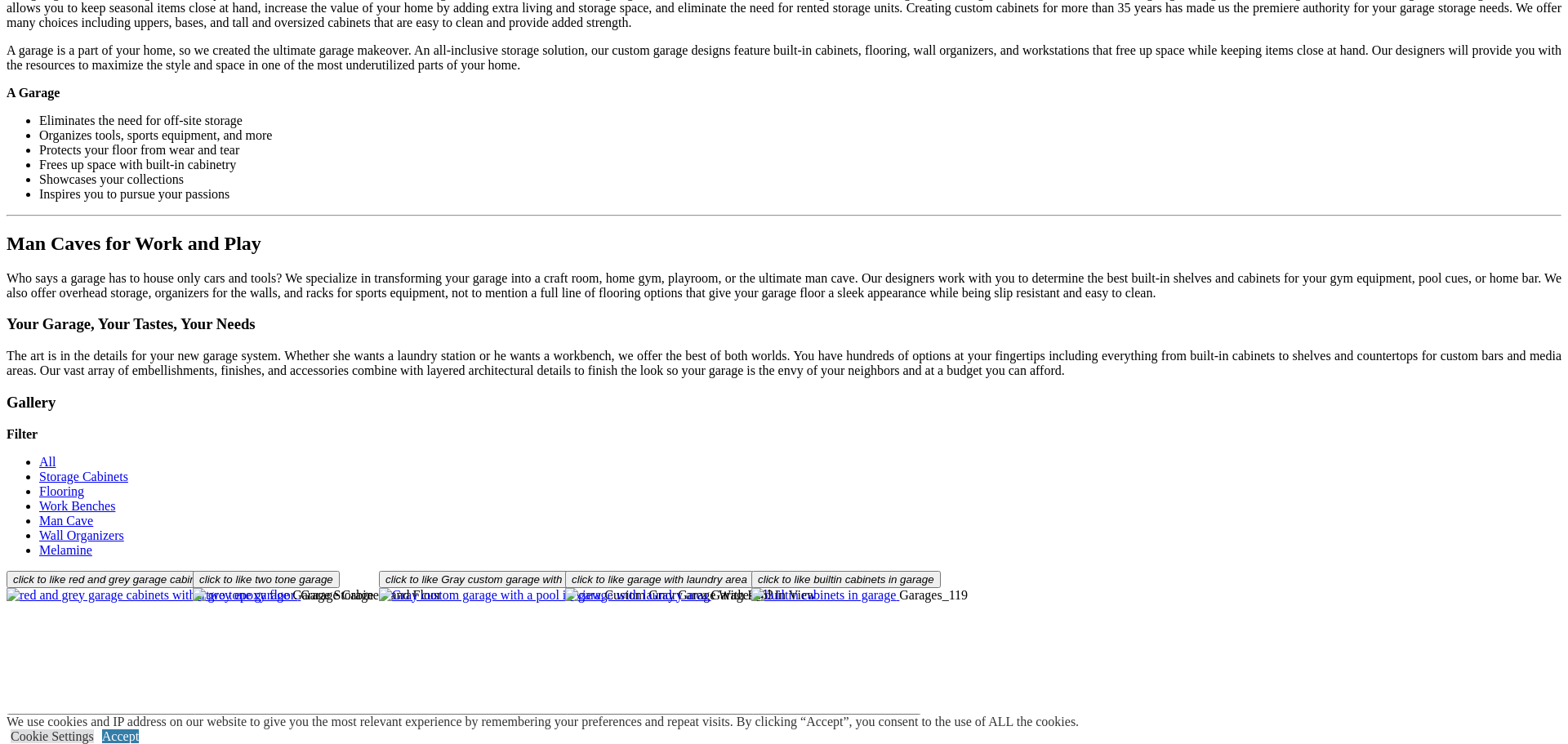 click at bounding box center (7, 27176) 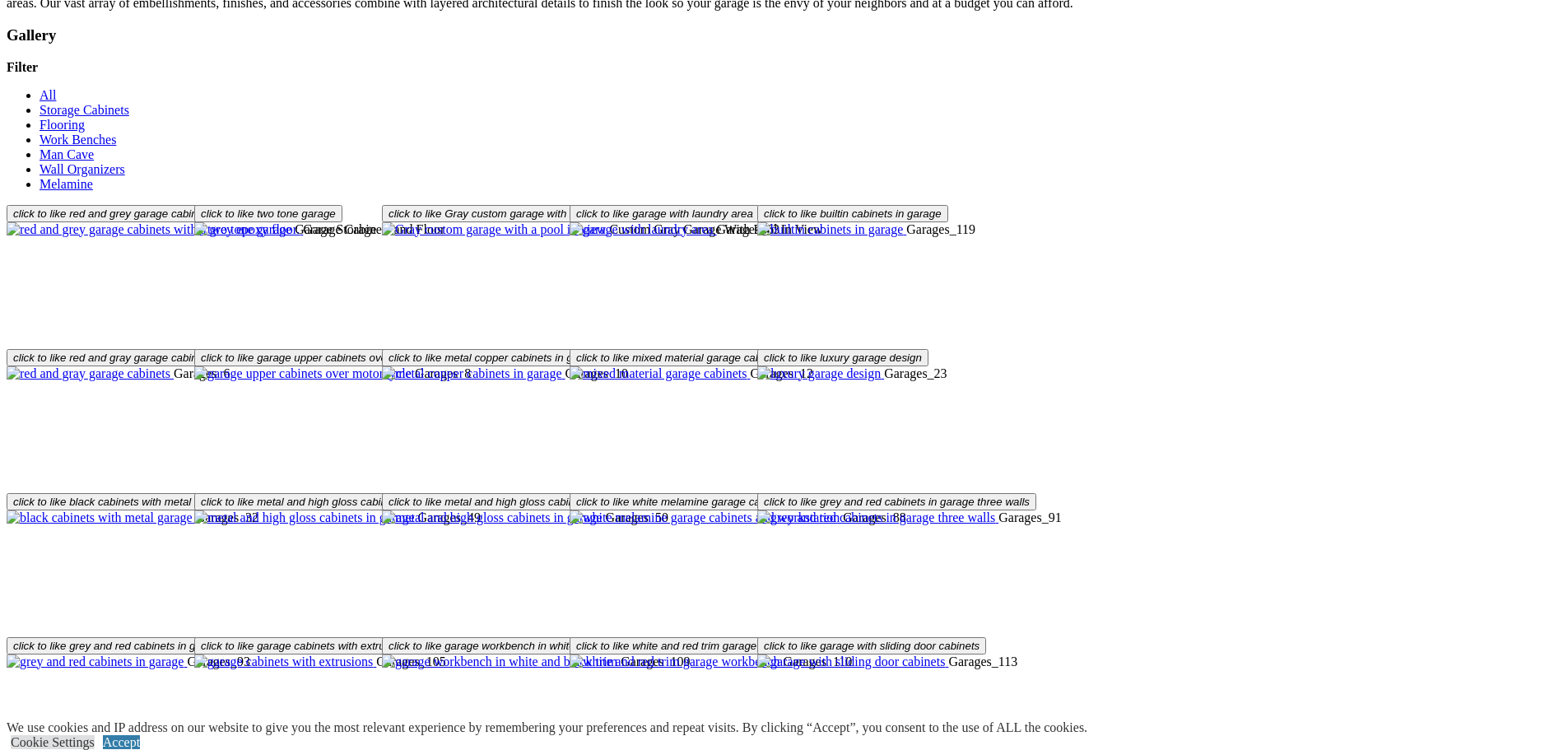 click on "Walk-in Closets" at bounding box center (114, -1283) 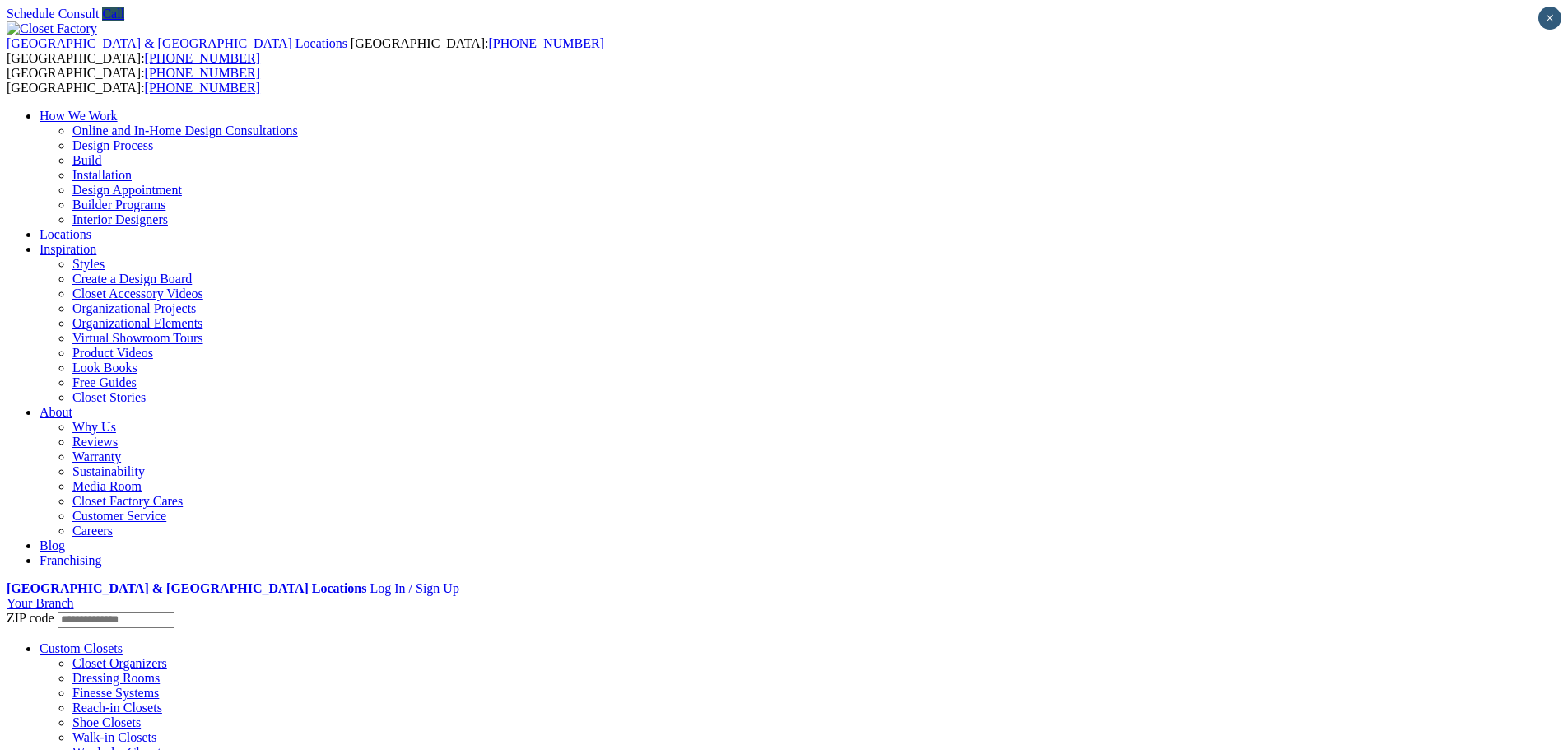 scroll, scrollTop: 0, scrollLeft: 0, axis: both 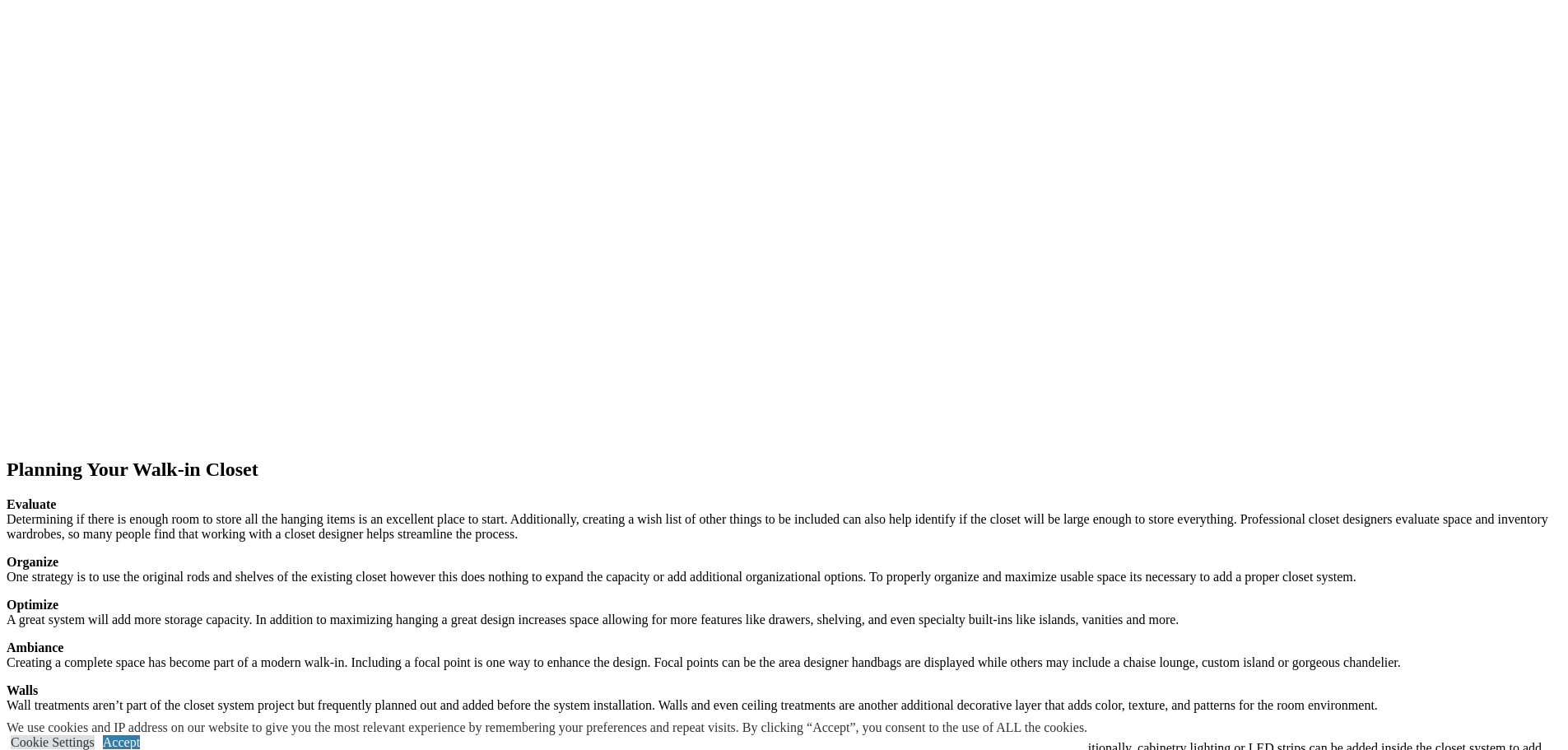 click at bounding box center (-817, 2241) 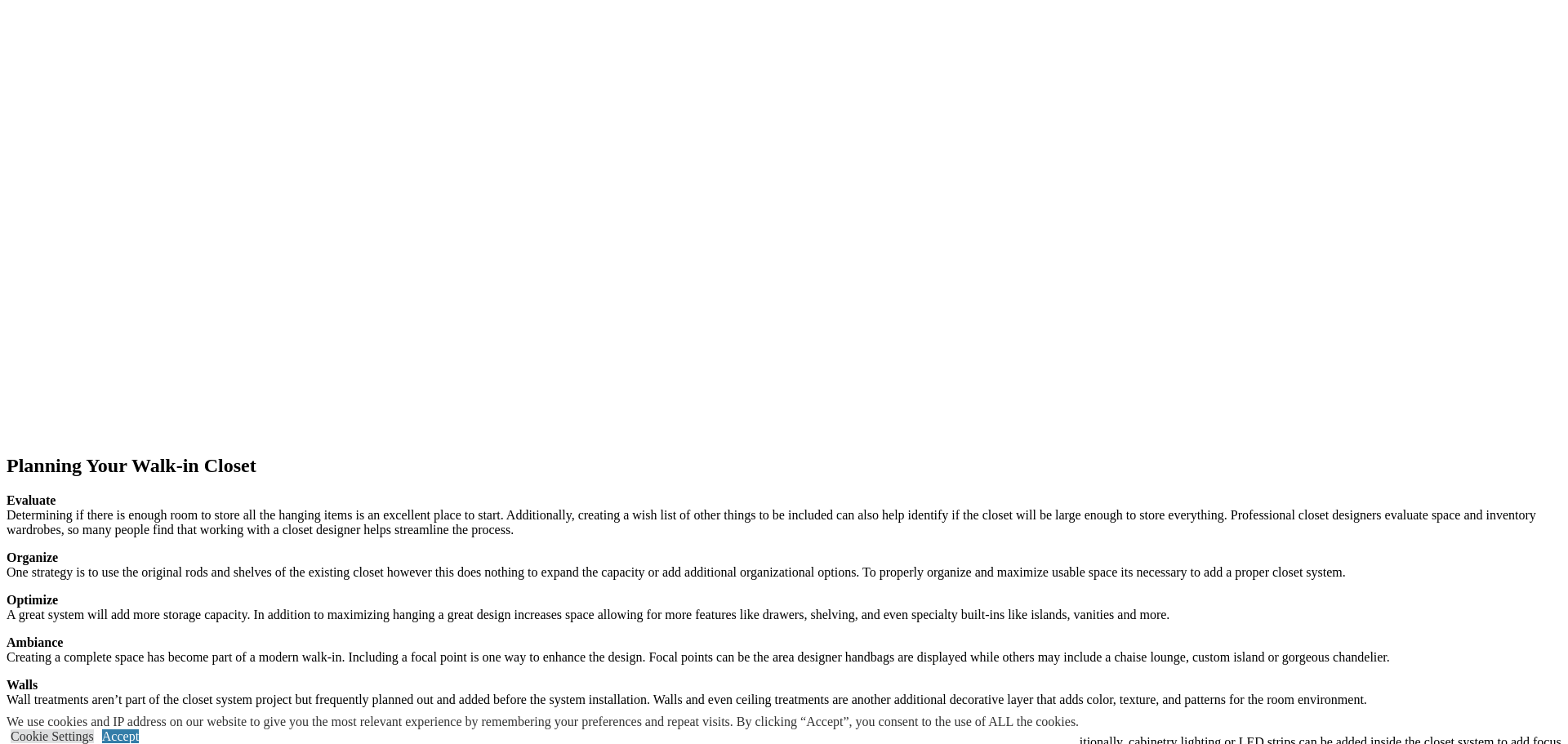 click at bounding box center [113, 8253] 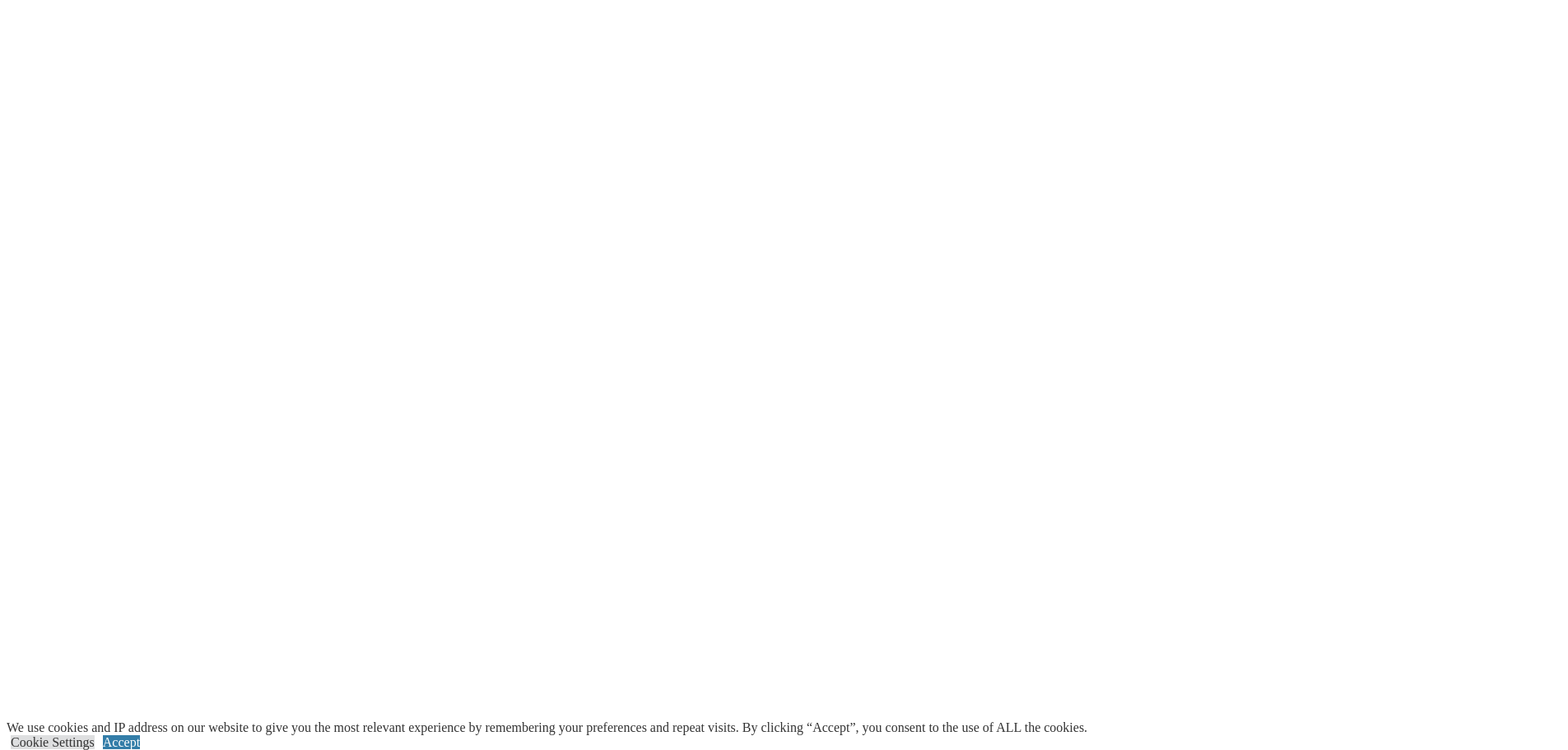 scroll, scrollTop: 3375, scrollLeft: 0, axis: vertical 